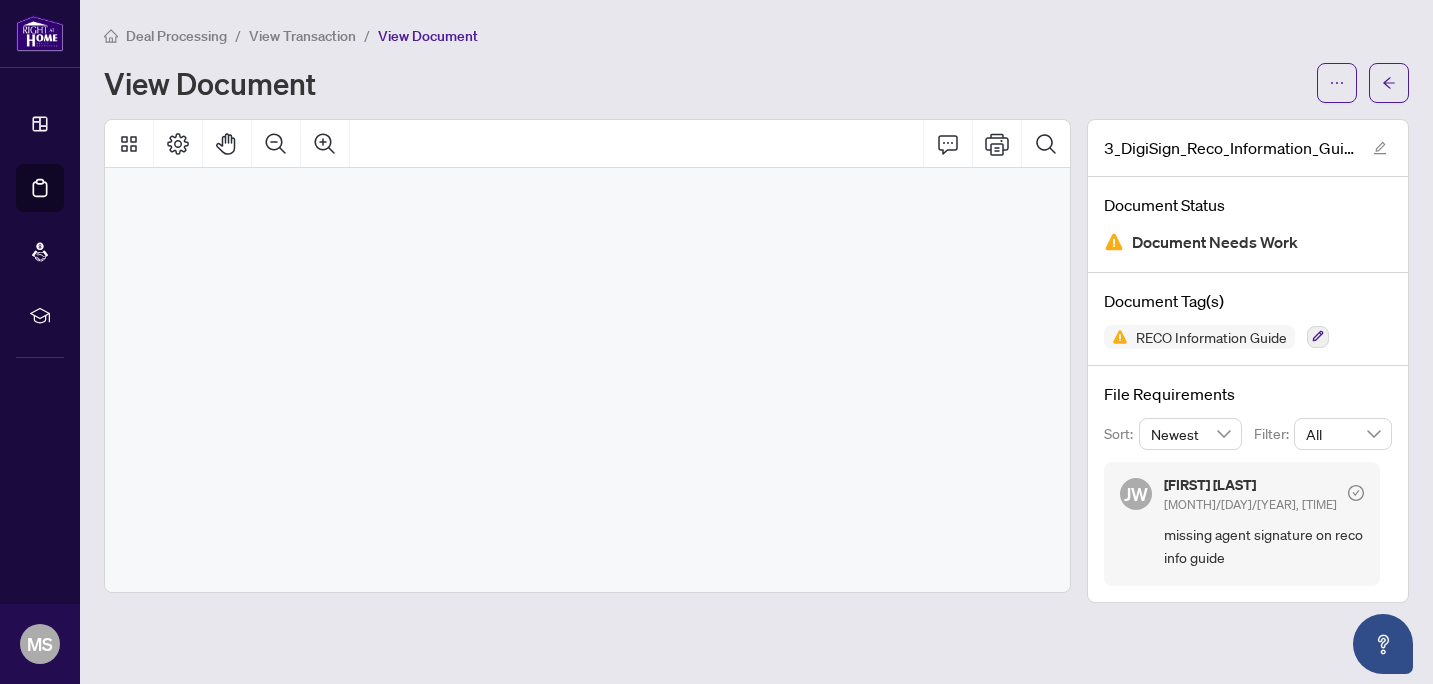 scroll, scrollTop: 0, scrollLeft: 0, axis: both 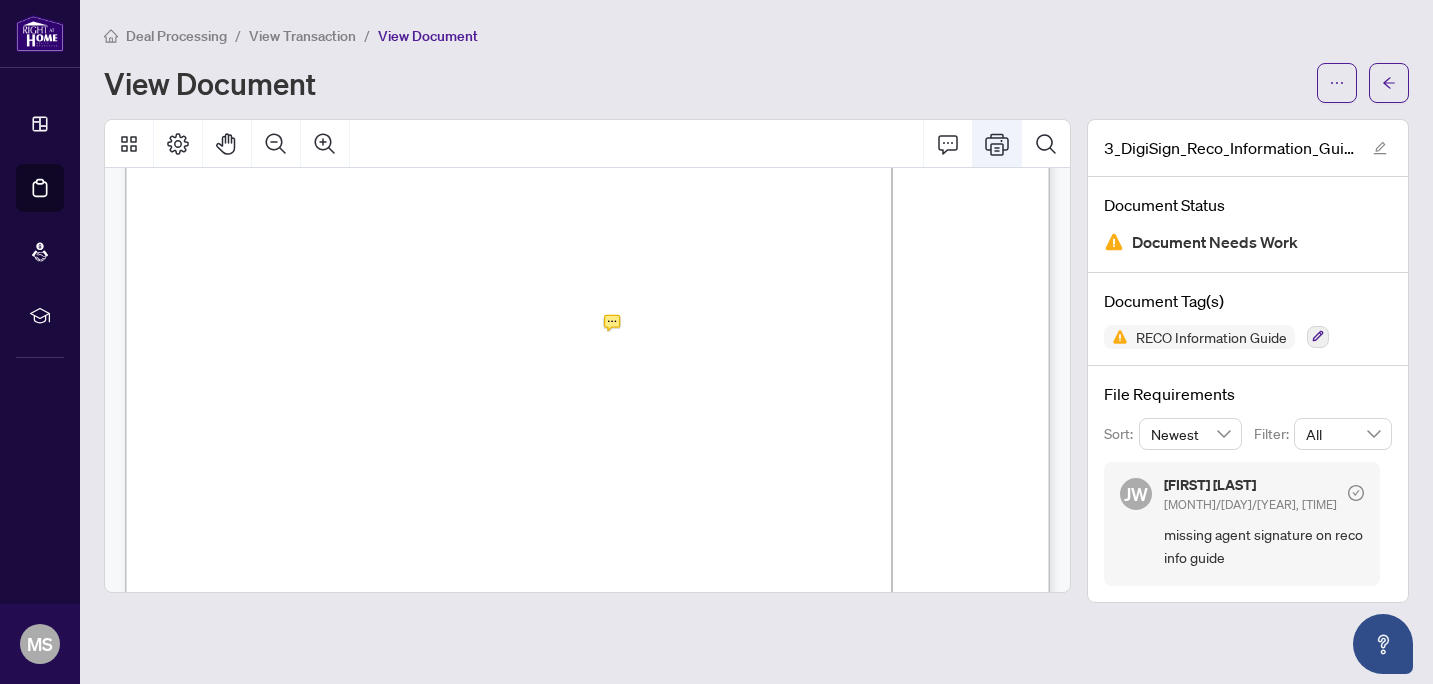 click 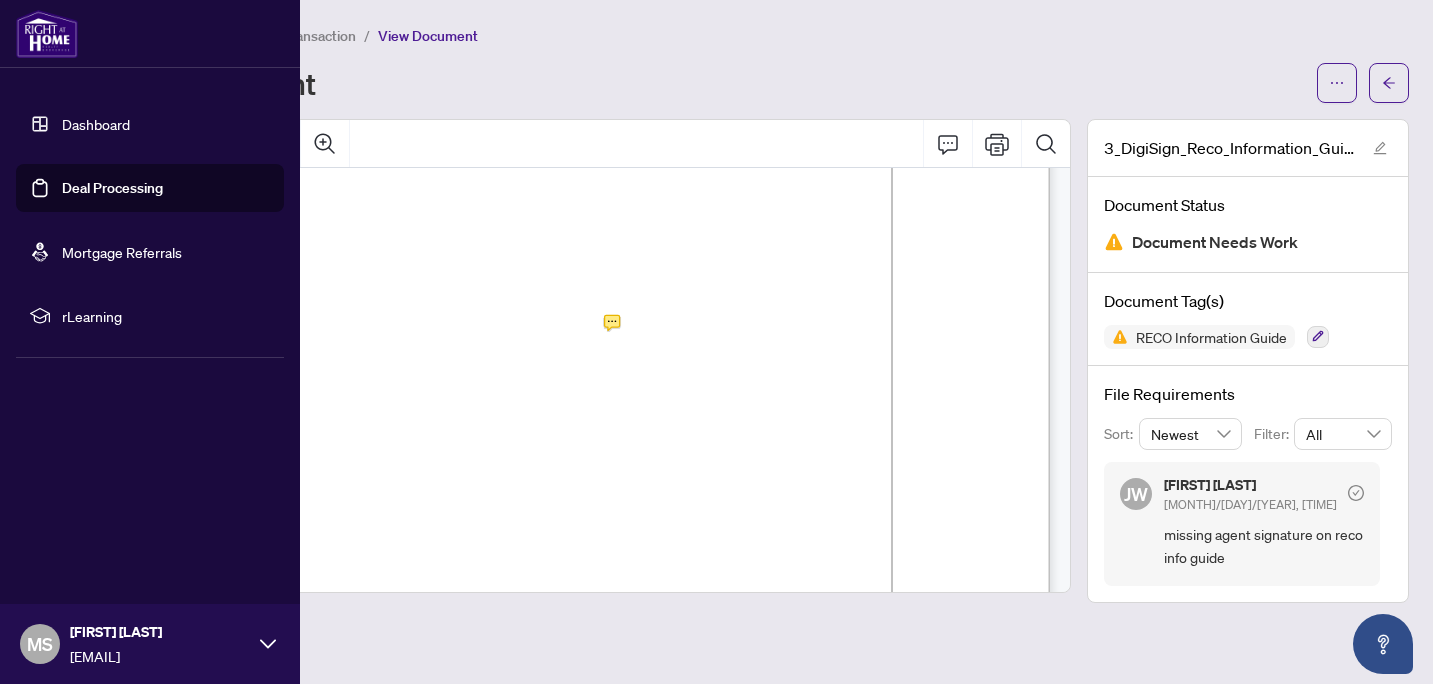 click on "Deal Processing" at bounding box center (112, 188) 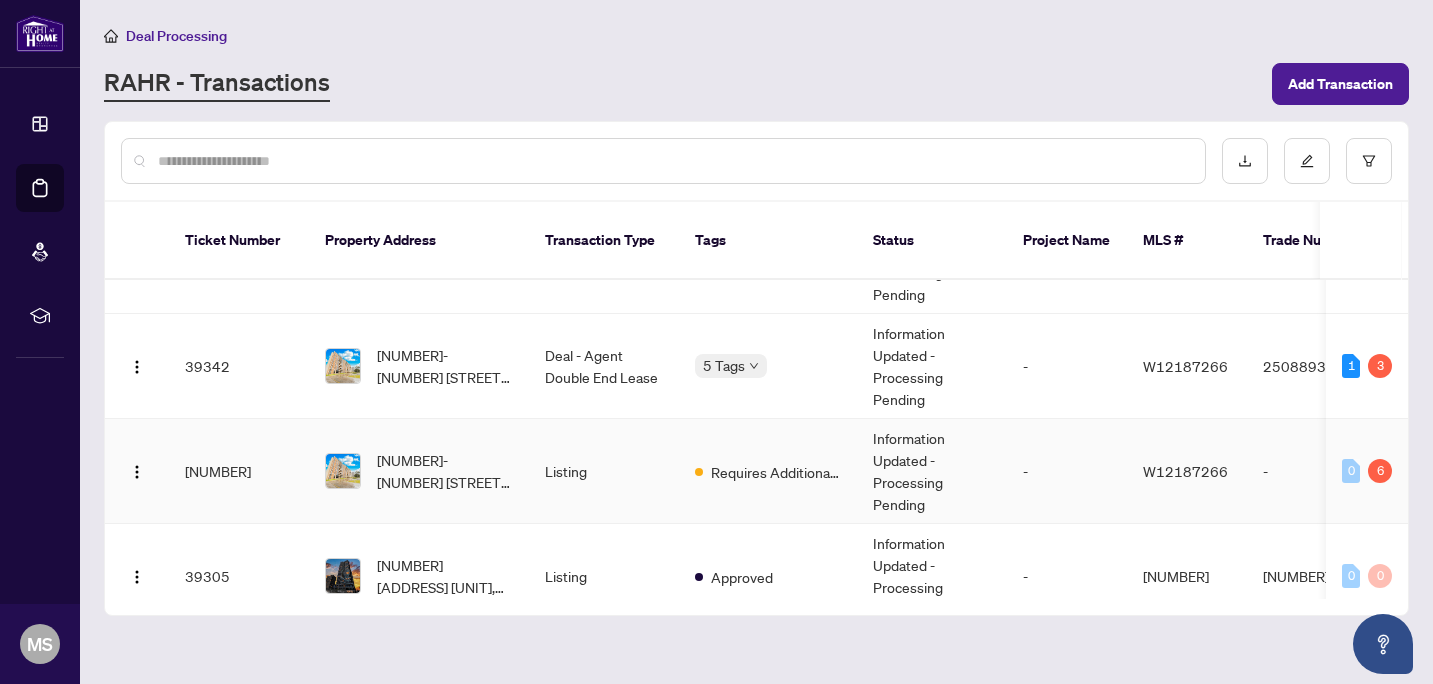 scroll, scrollTop: 147, scrollLeft: 0, axis: vertical 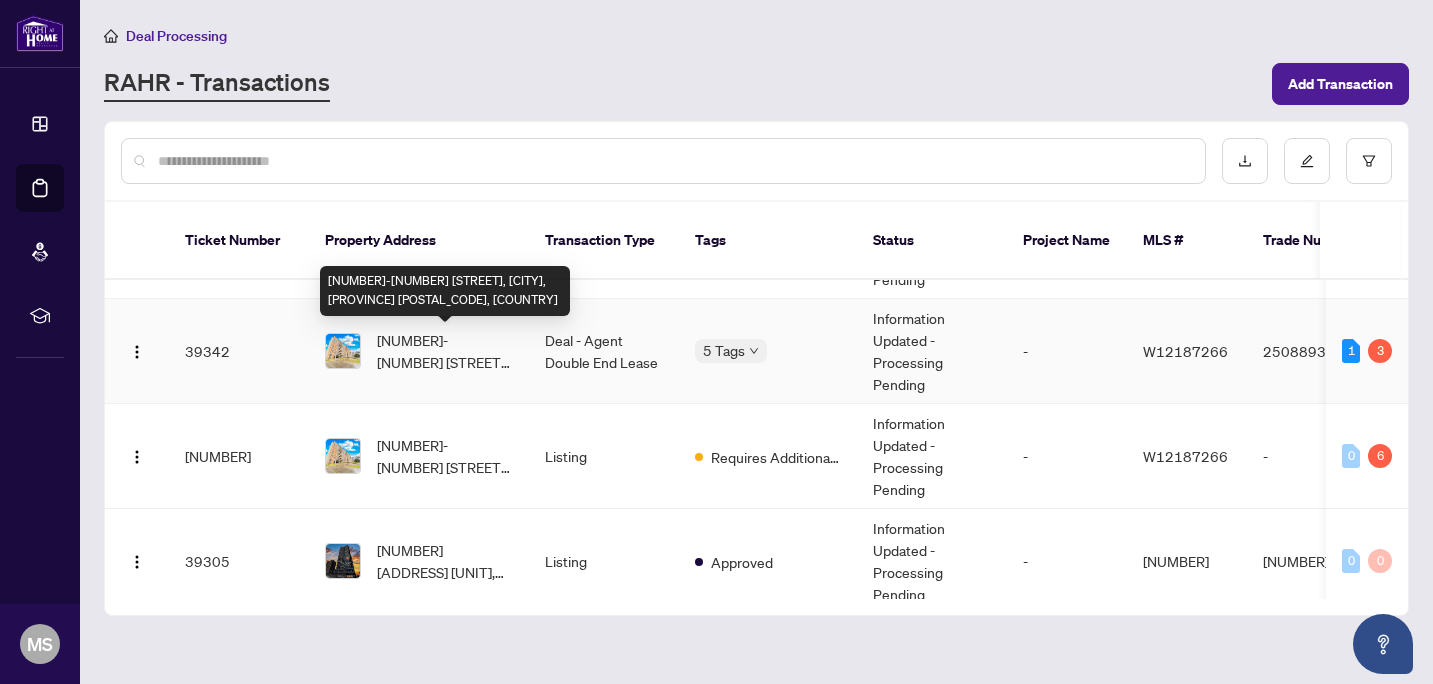 click on "[NUMBER]-[NUMBER] [STREET], [CITY], [PROVINCE] [POSTAL_CODE], [COUNTRY]" at bounding box center (445, 351) 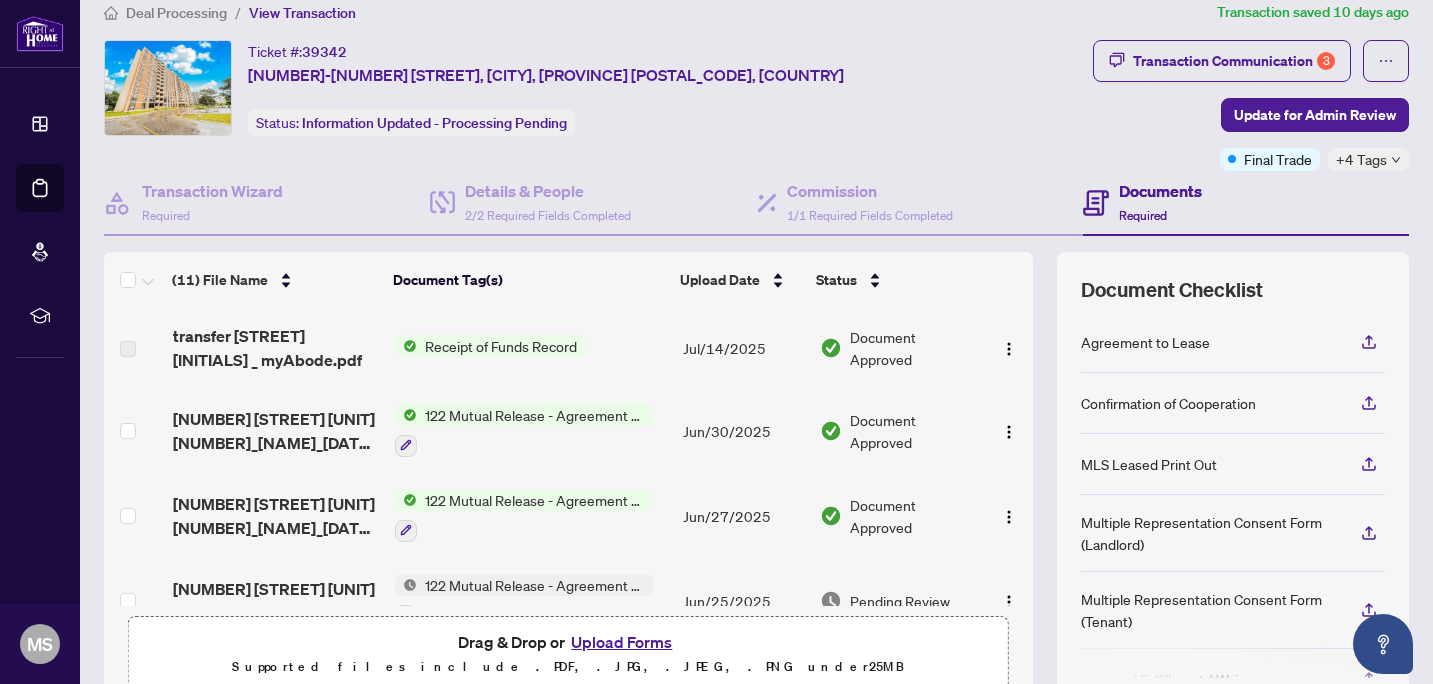 scroll, scrollTop: 66, scrollLeft: 0, axis: vertical 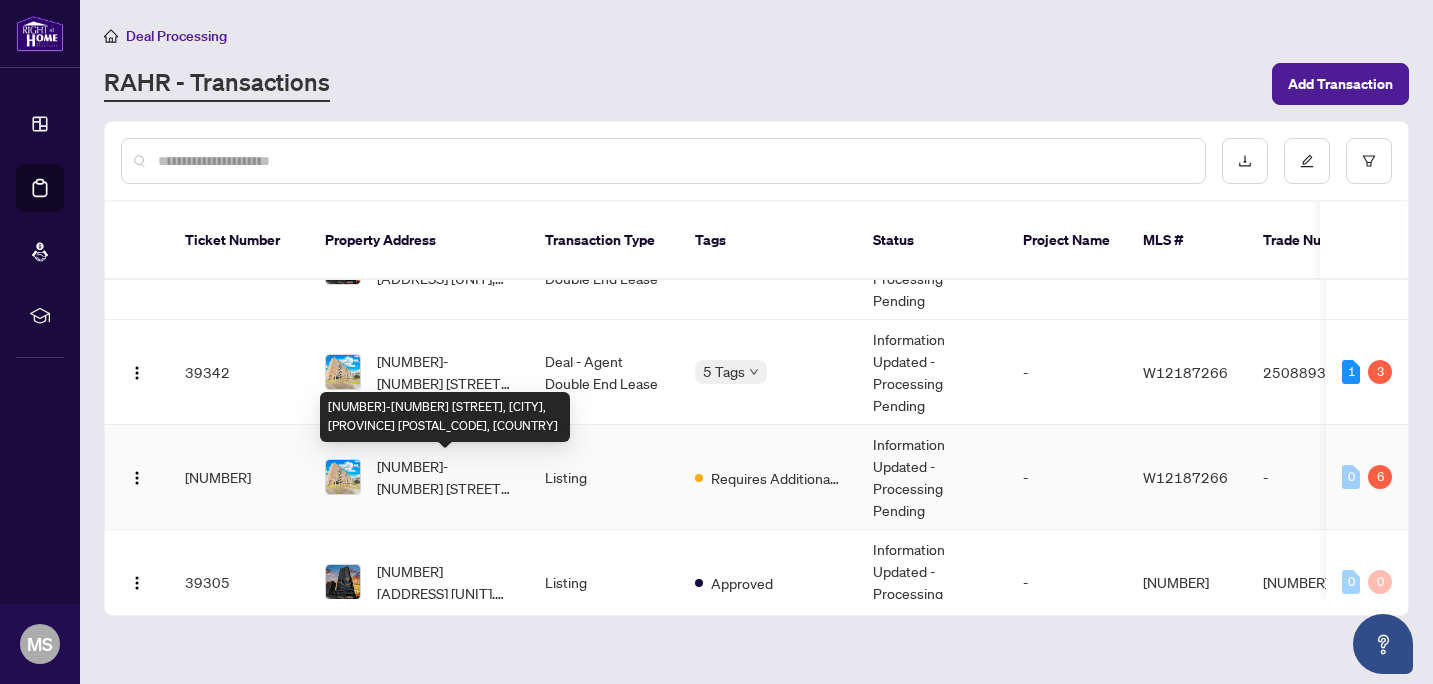 click on "[NUMBER]-[NUMBER] [STREET], [CITY], [PROVINCE] [POSTAL_CODE], [COUNTRY]" at bounding box center [445, 477] 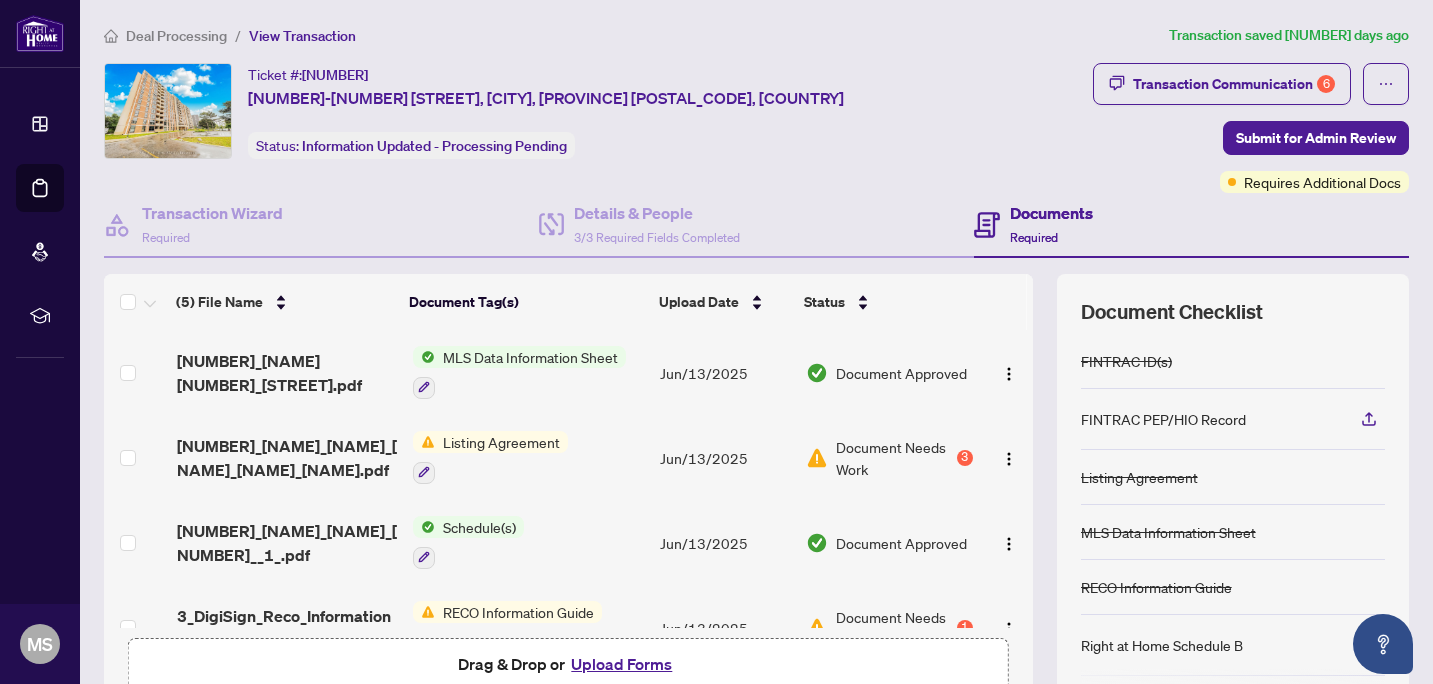 click on "Document Needs Work" at bounding box center [894, 458] 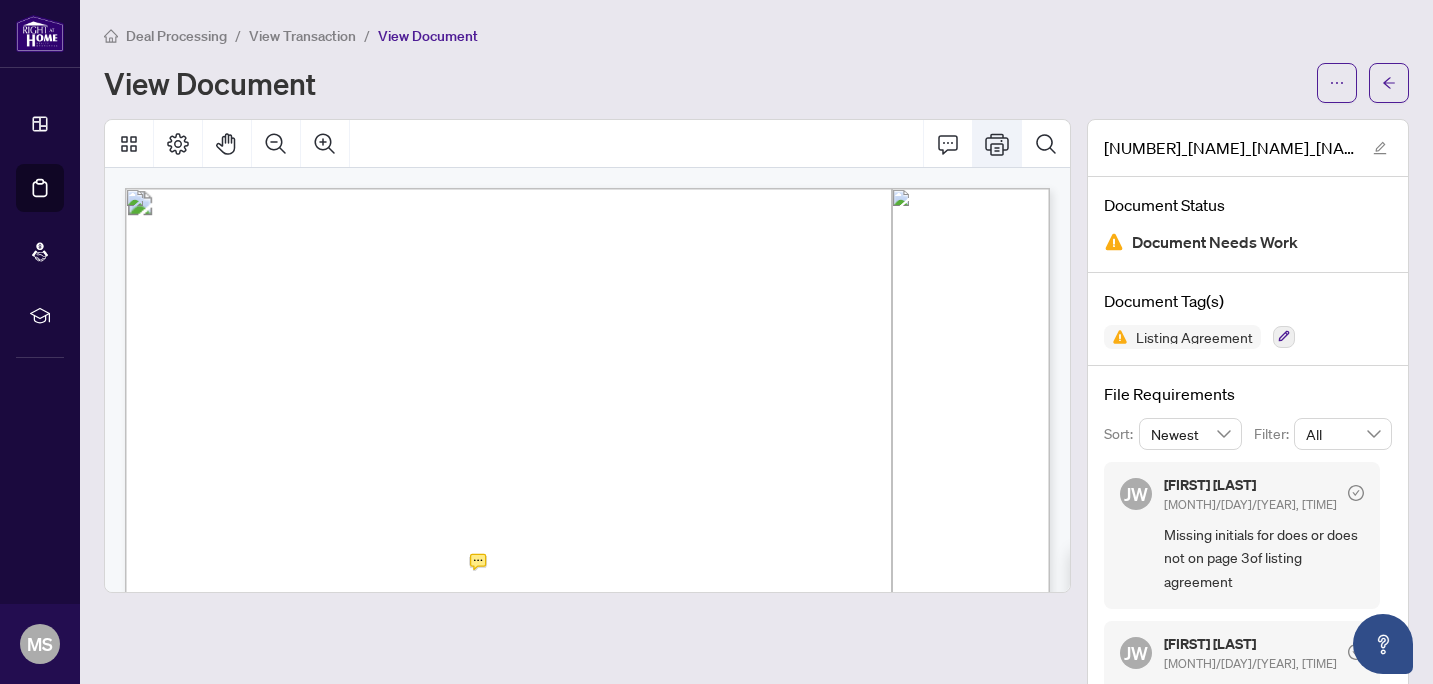 click 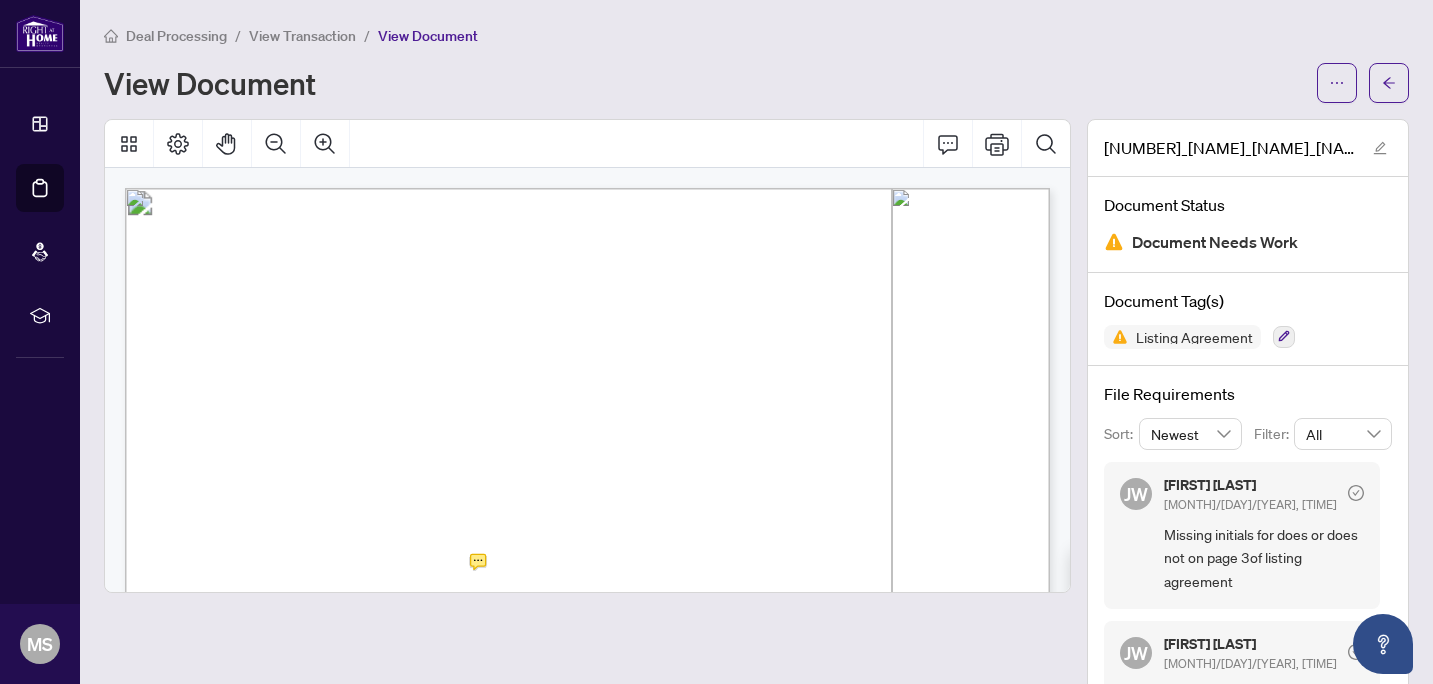 click on "Form 200  Revised 2025  Page 1 of 4
The trademarks REALTOR®, REALTORS®, MLS®, Multiple Listing Services® and associated logos are owned or controlled by  The Canadian Real Estate Association (CREA) and identify the real estate professionals who are members of CREA and the  quality of services they provide. Used under license.
© 2025, Ontario Real Estate Association (“OREA”). All rights reserved. This form was developed by OREA for the use and reproduction  by its members and licensees only. Any other use or reproduction is prohibited except with prior written consent of OREA. Do not alter  when printing or reproducing the standard pre-set portion. OREA bears no liability for your use of this form.
Listing Agreement
Seller Representation Agreement
Authority to Offer for Sale  Form 200
for use in the Province of Ontario
This is a Multiple Listing Service® Agreement  OR  Exclusive Listing Agreement
(Seller’s Initials)  (Seller’s Initials)  BETWEEN:
BROKERAGE:  SELLER:  for sale  1.  2." at bounding box center (824, 1092) 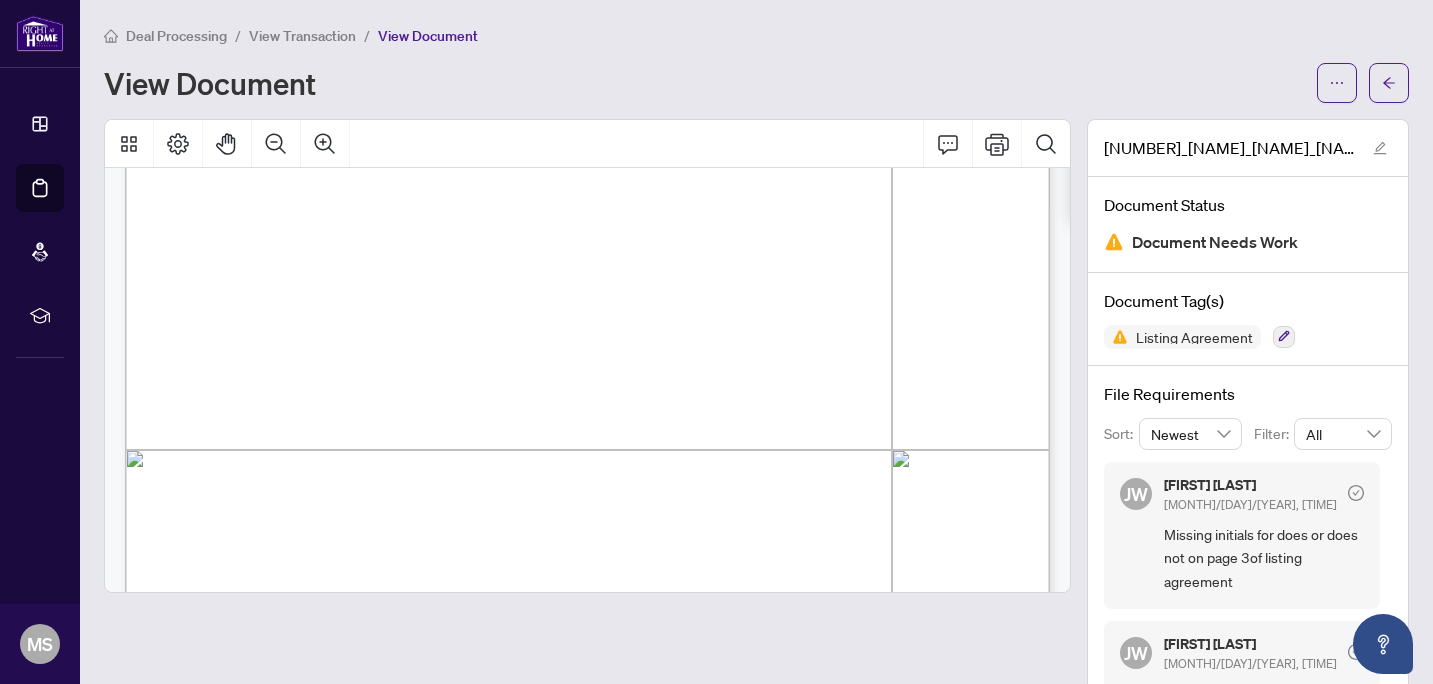 scroll, scrollTop: 637, scrollLeft: 0, axis: vertical 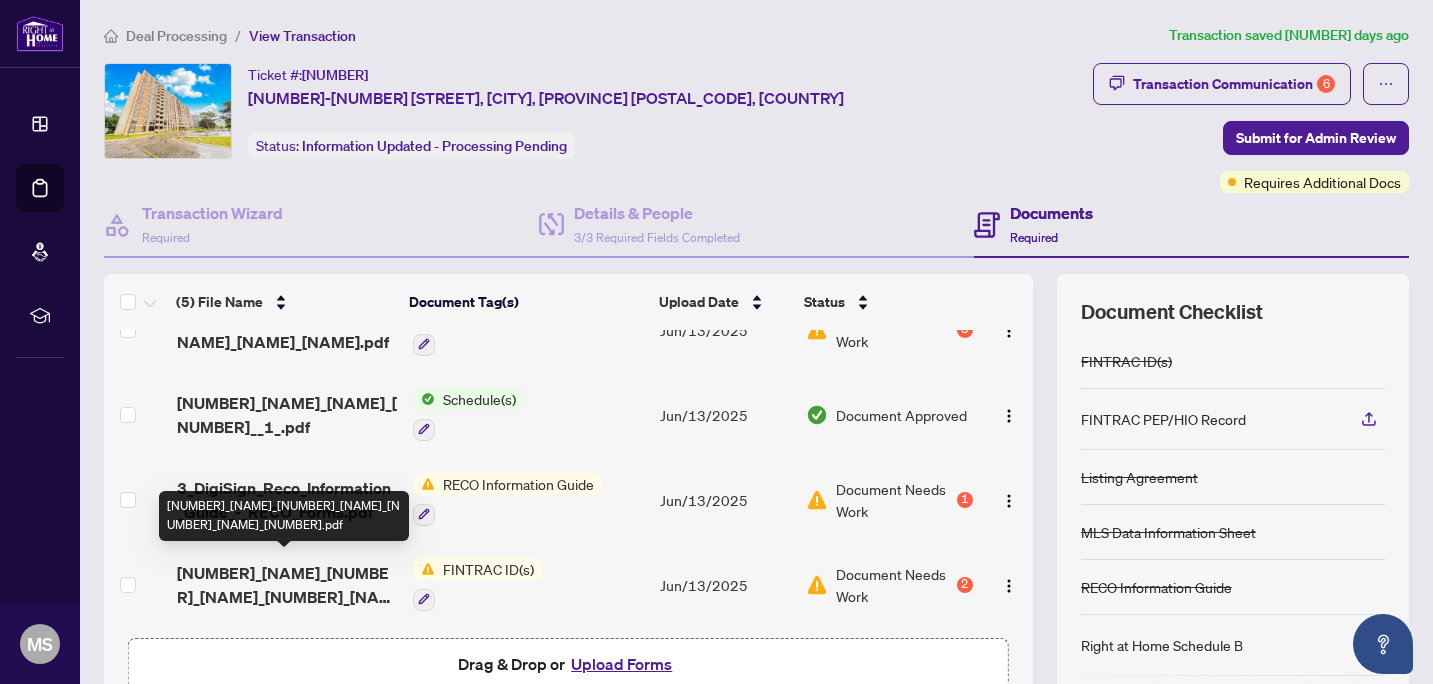 click on "[NUMBER]_[NAME]_[NUMBER]_[NAME]_[NUMBER]_[NAME]_[NUMBER].pdf" at bounding box center [287, 585] 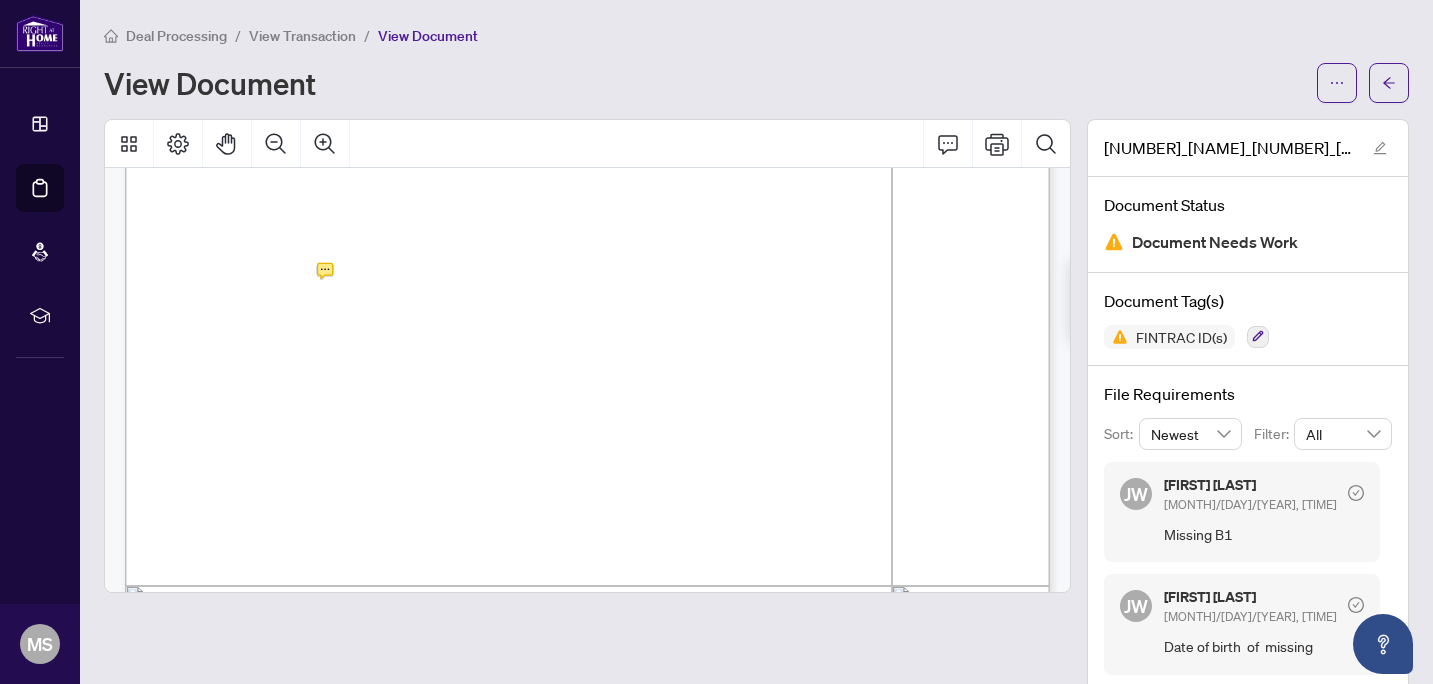 scroll, scrollTop: 371, scrollLeft: 0, axis: vertical 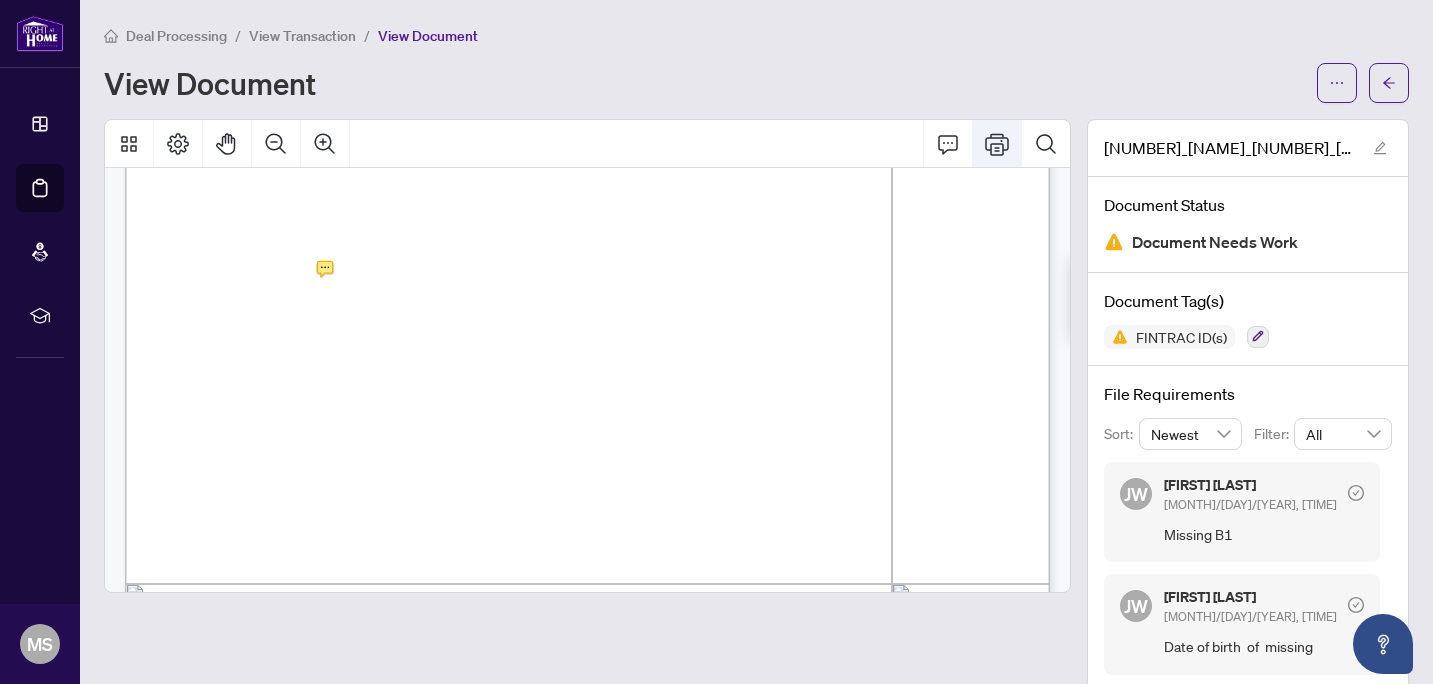 click 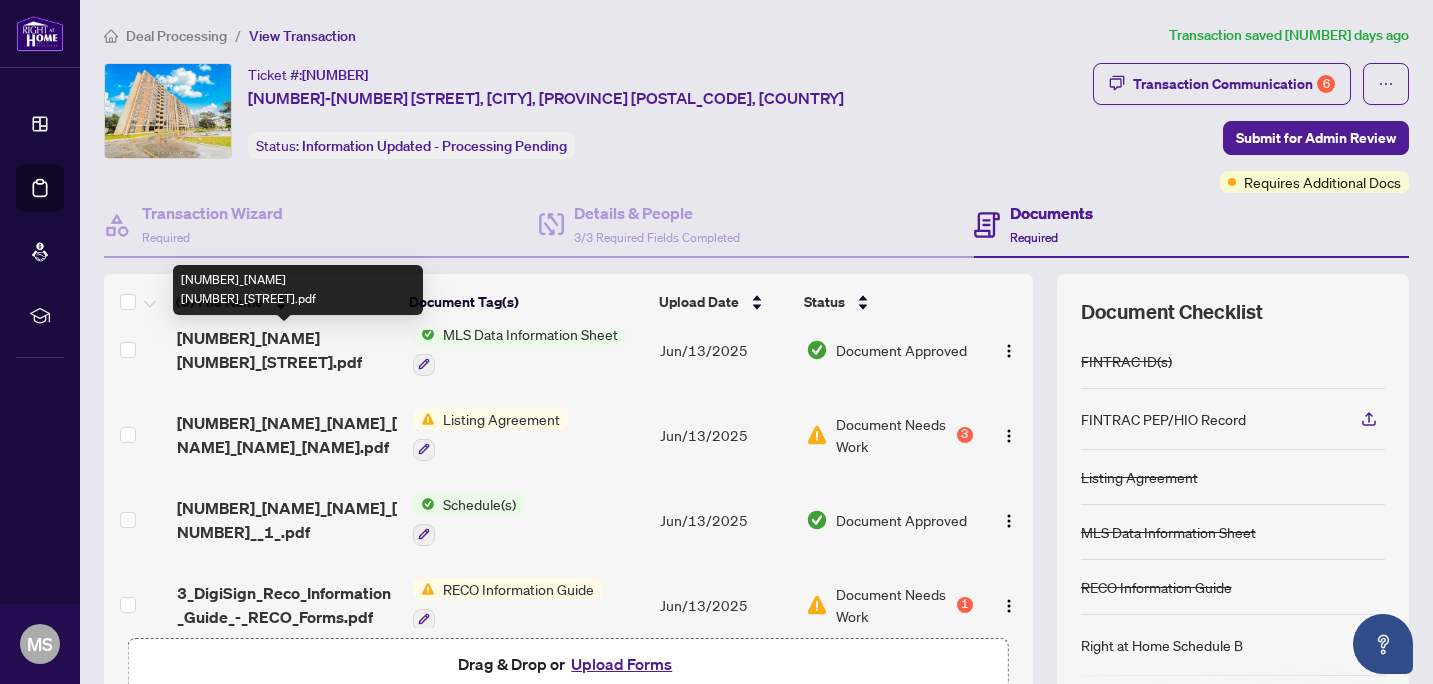 scroll, scrollTop: 26, scrollLeft: 0, axis: vertical 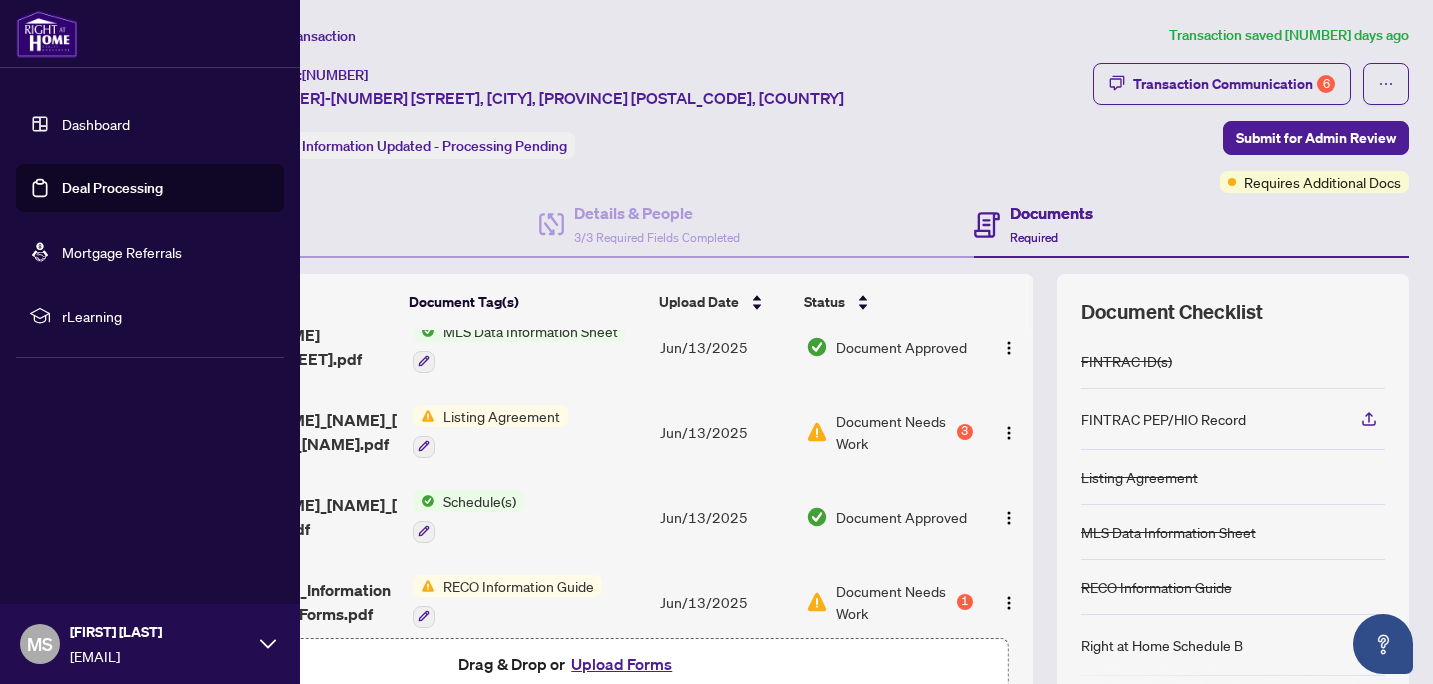 click on "Deal Processing" at bounding box center (112, 188) 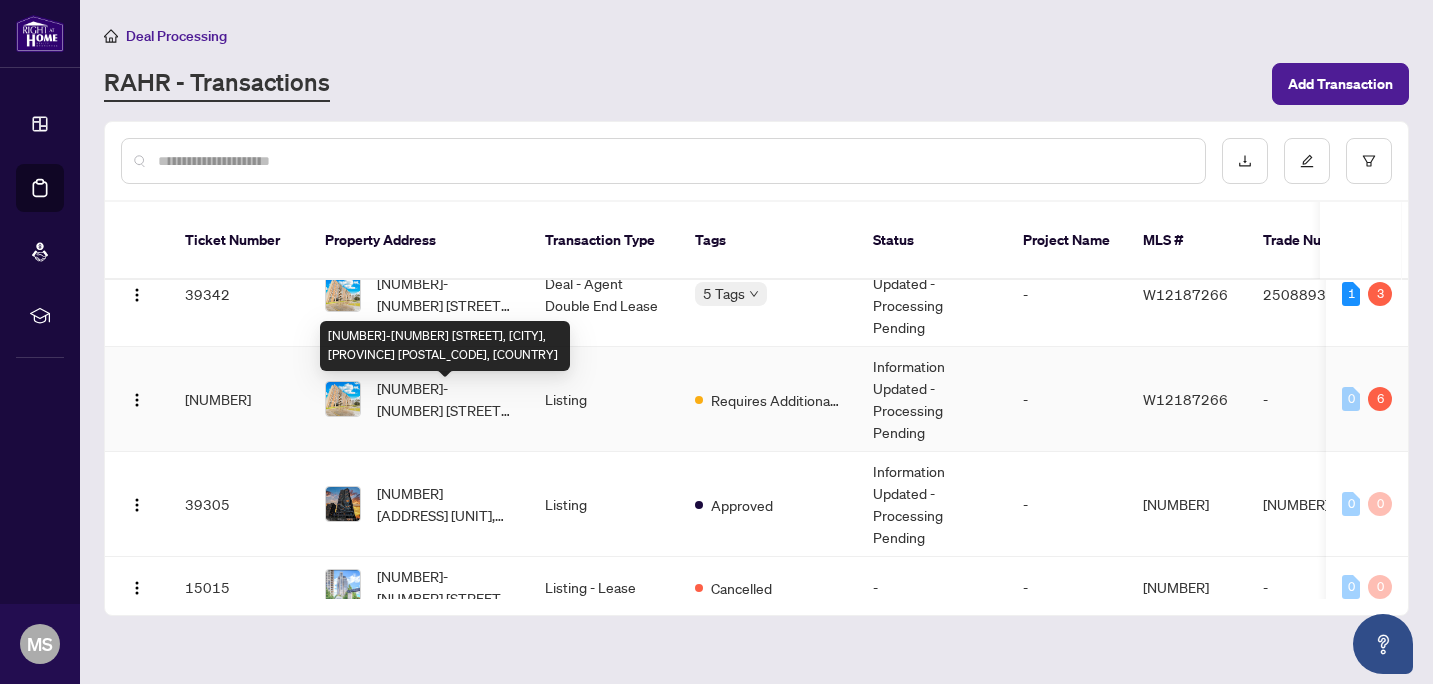 scroll, scrollTop: 208, scrollLeft: 0, axis: vertical 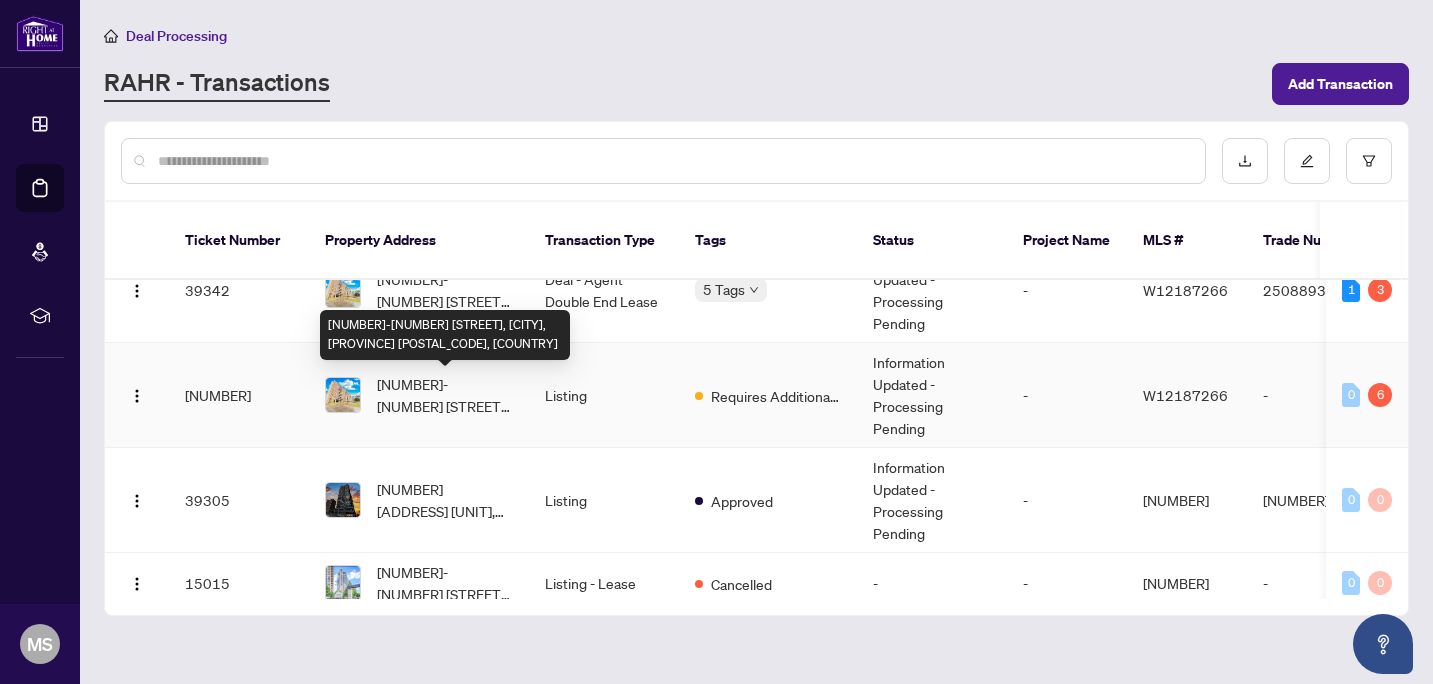 click on "[NUMBER]-[NUMBER] [STREET], [CITY], [PROVINCE] [POSTAL_CODE], [COUNTRY]" at bounding box center (445, 395) 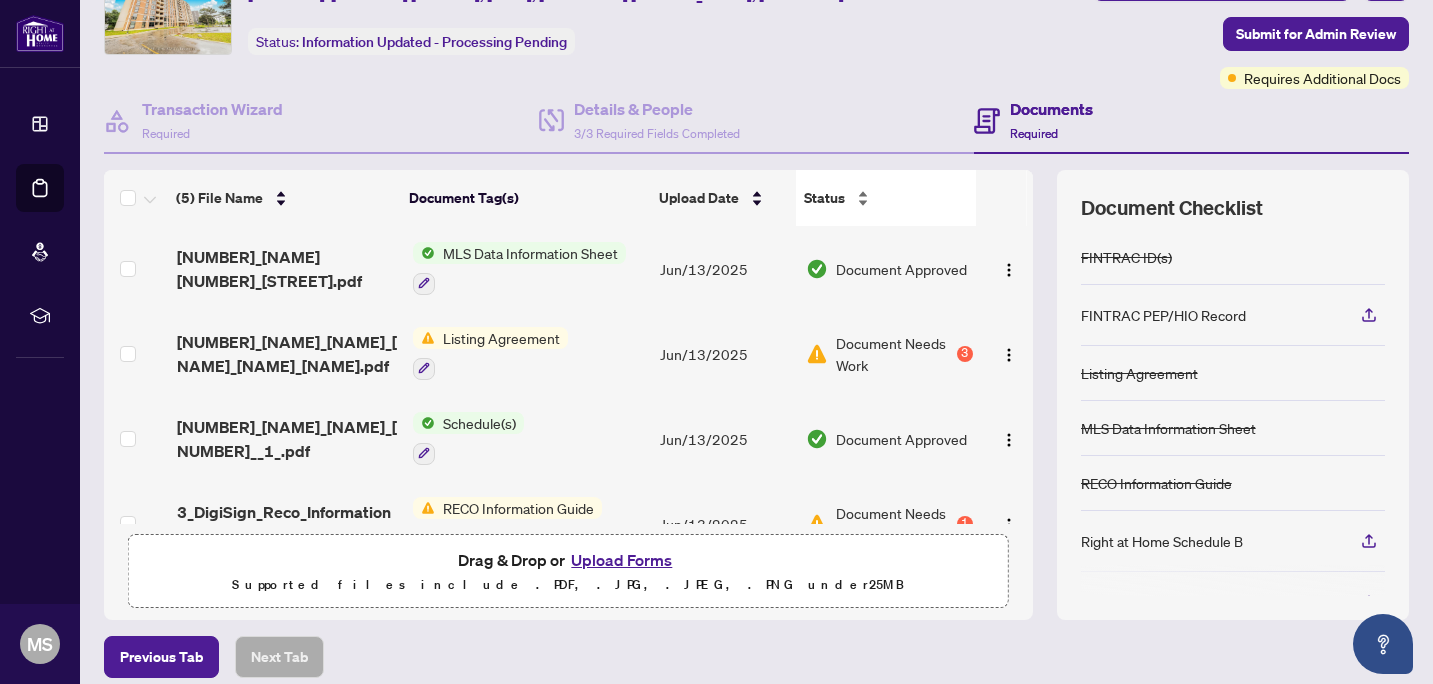 scroll, scrollTop: 106, scrollLeft: 0, axis: vertical 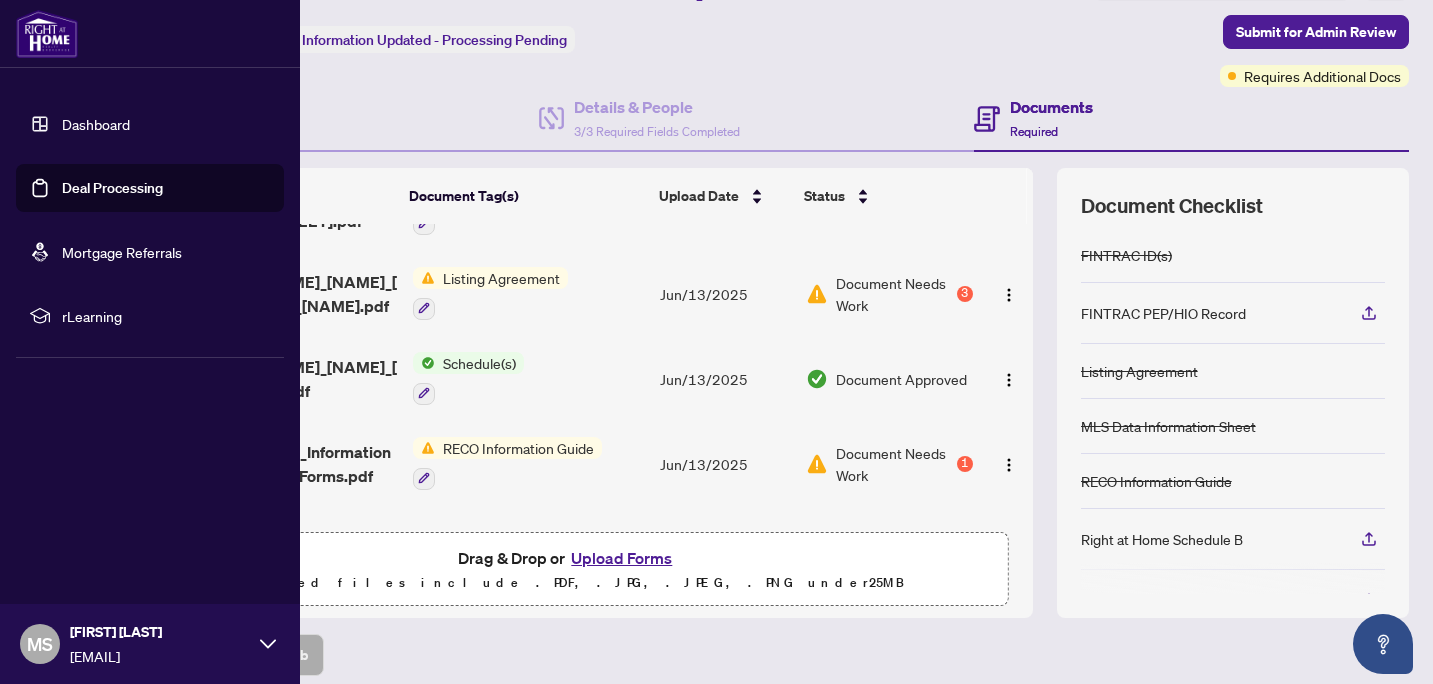 click on "Deal Processing" at bounding box center (112, 188) 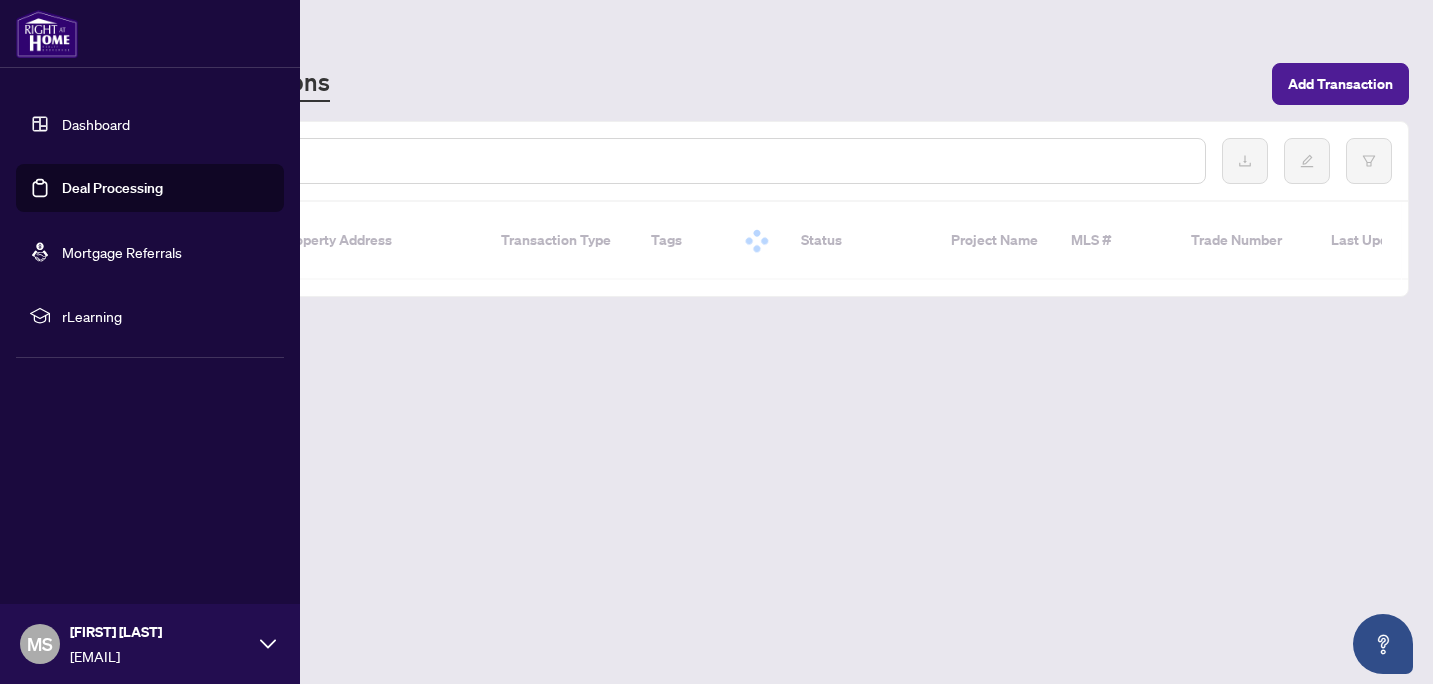 scroll, scrollTop: 0, scrollLeft: 0, axis: both 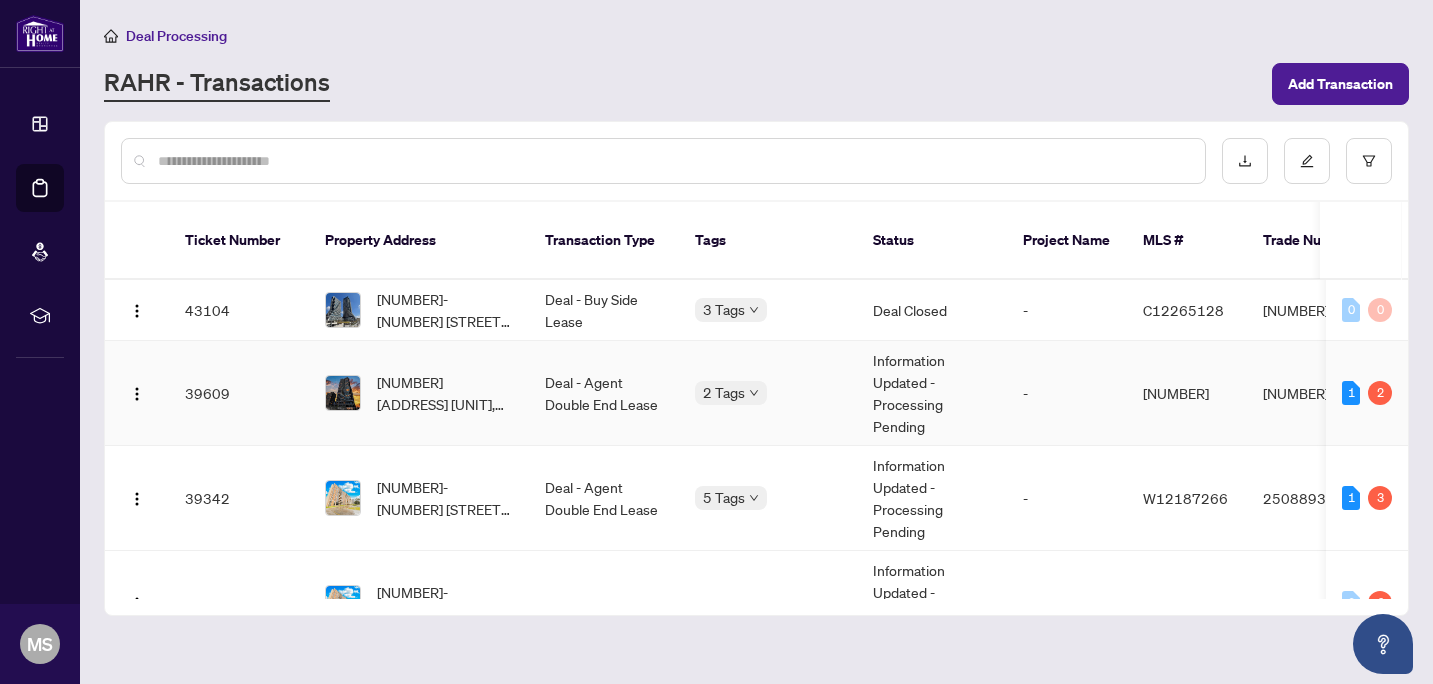 click at bounding box center [343, 393] 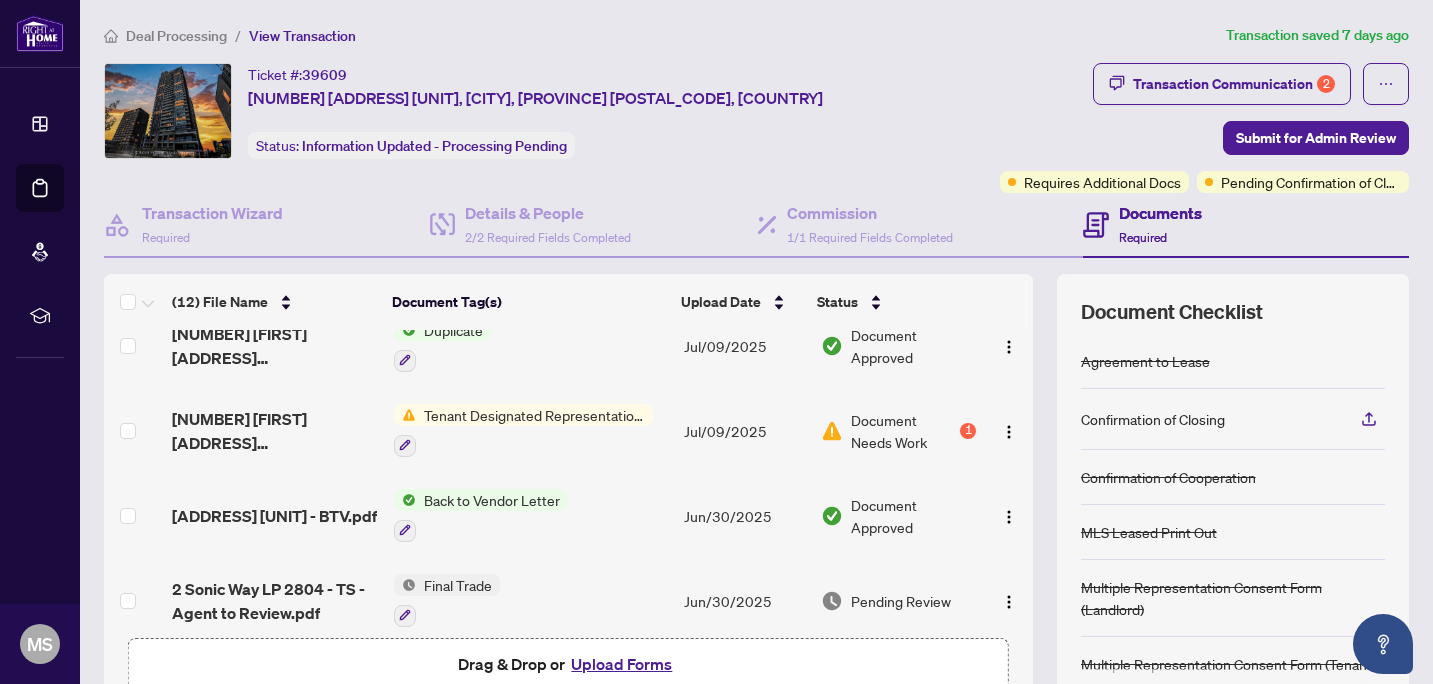 scroll, scrollTop: 114, scrollLeft: 0, axis: vertical 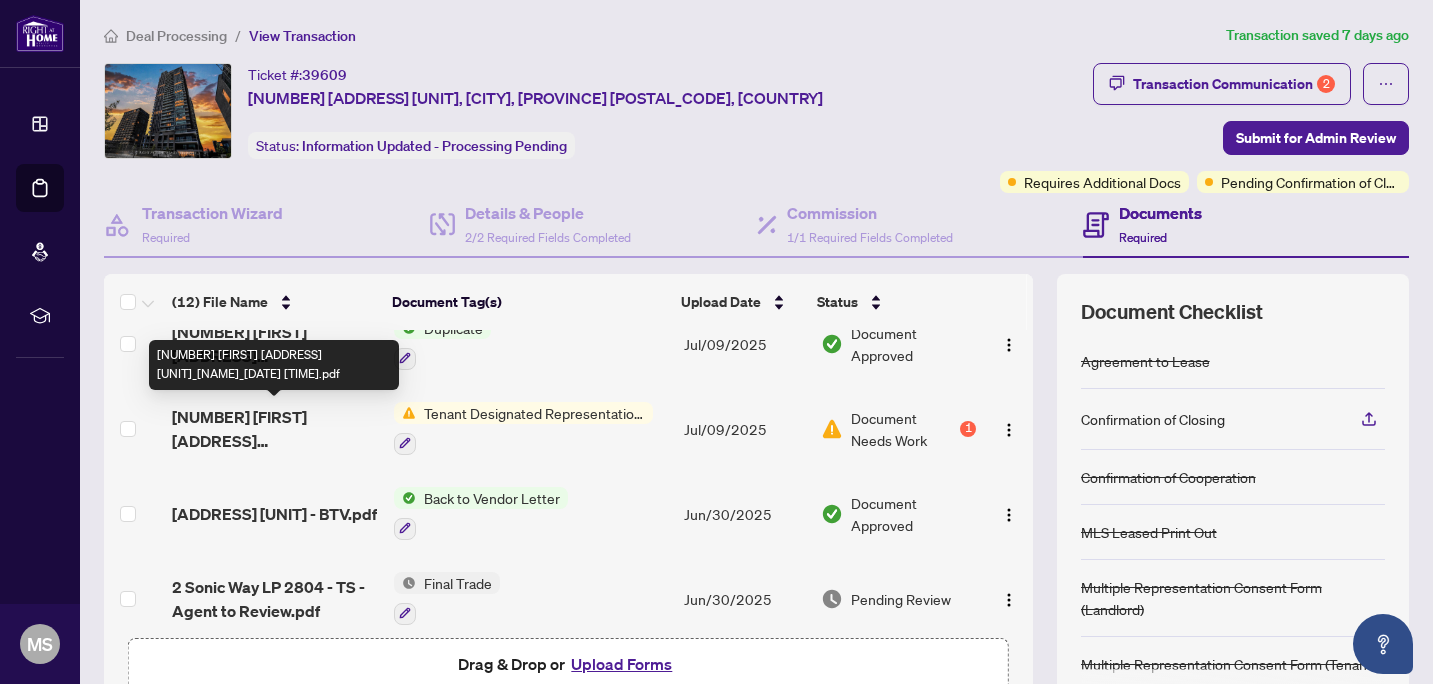 click on "[NUMBER] [FIRST] [ADDRESS] [UNIT]_[NAME]_[DATE] [TIME].pdf" at bounding box center [275, 429] 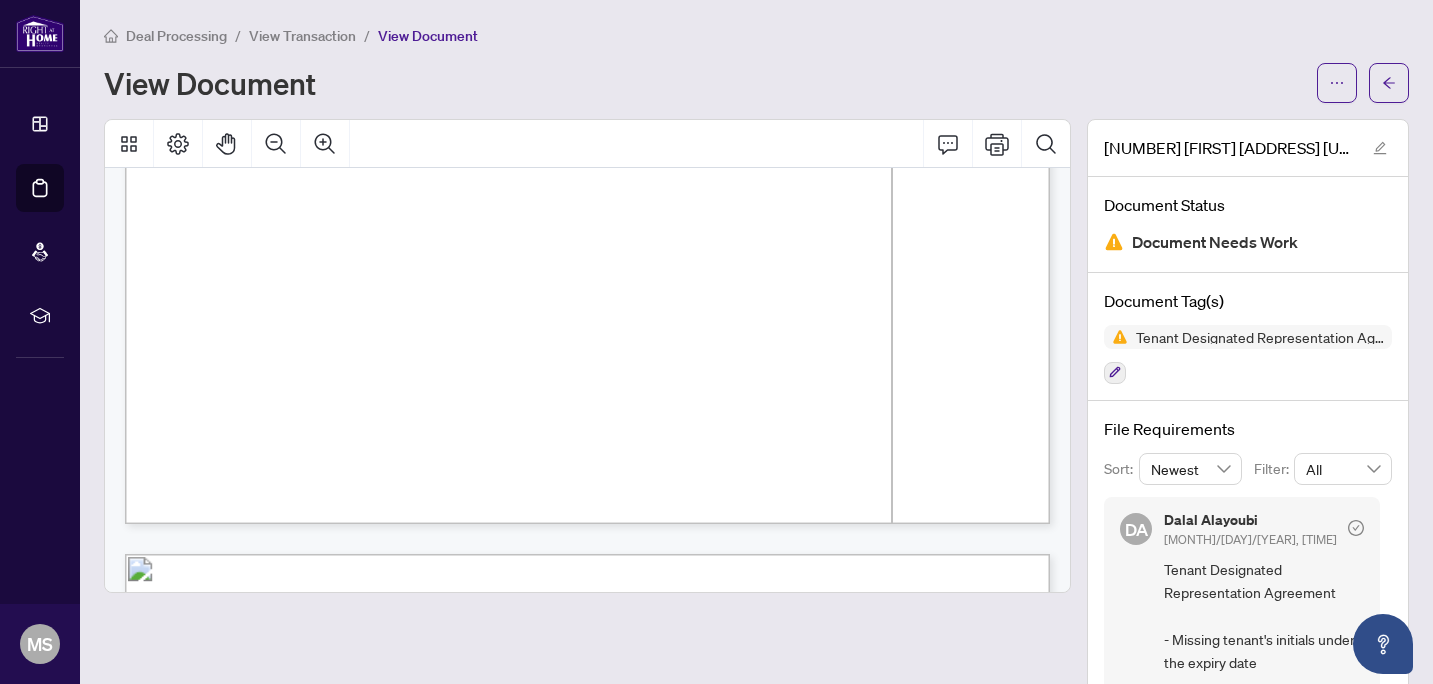 scroll, scrollTop: 865, scrollLeft: 0, axis: vertical 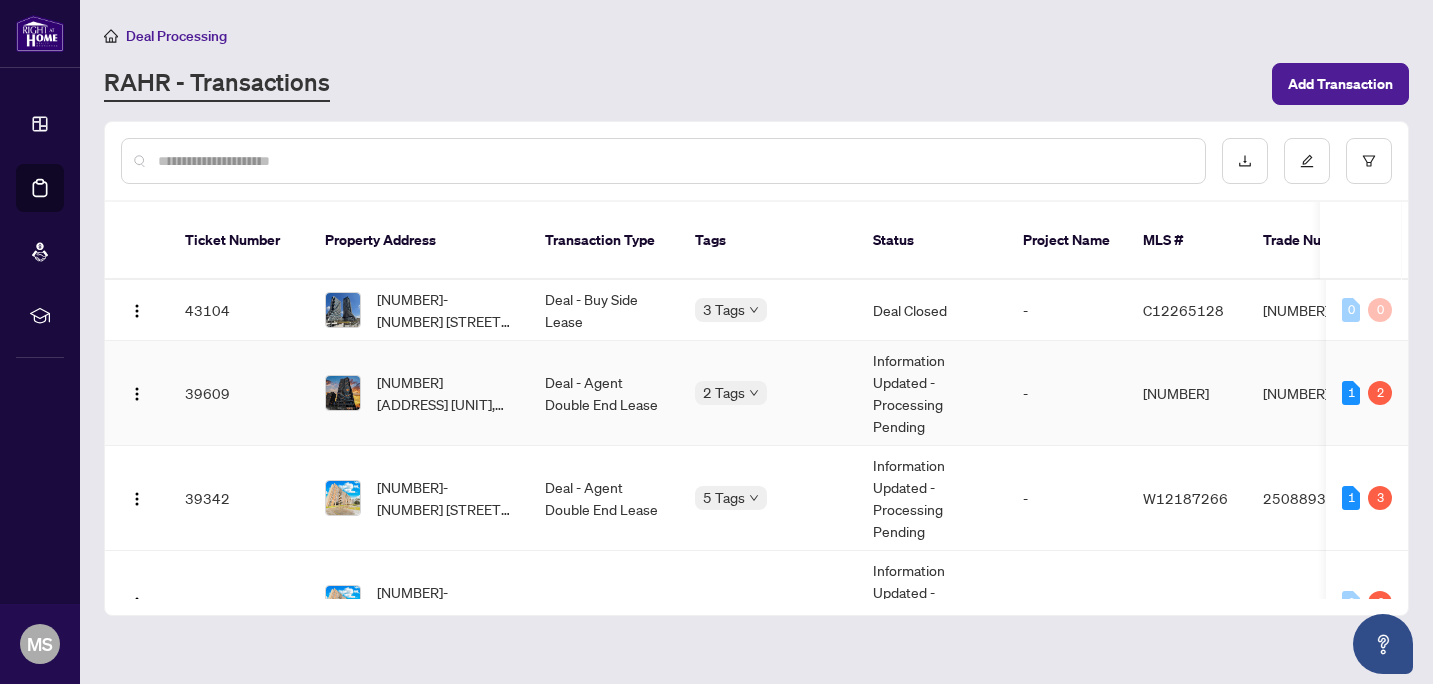 click at bounding box center (343, 393) 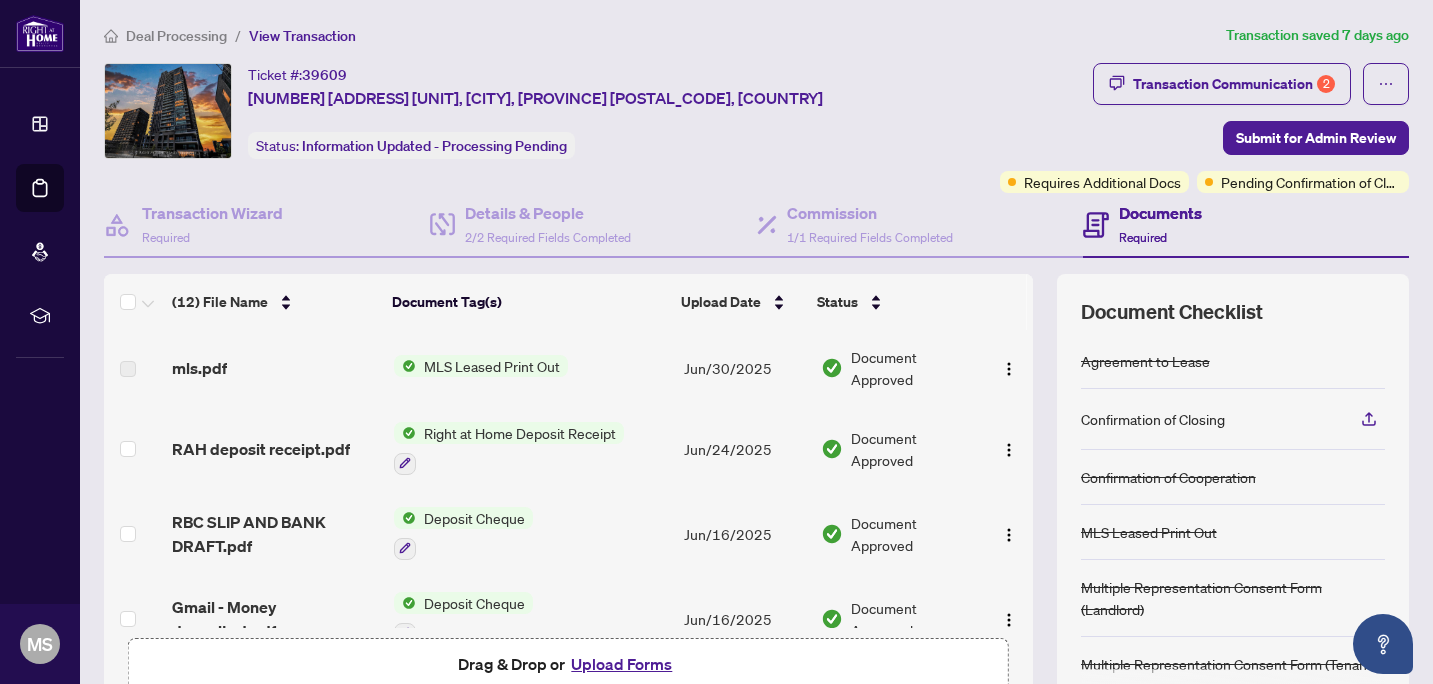 scroll, scrollTop: 432, scrollLeft: 0, axis: vertical 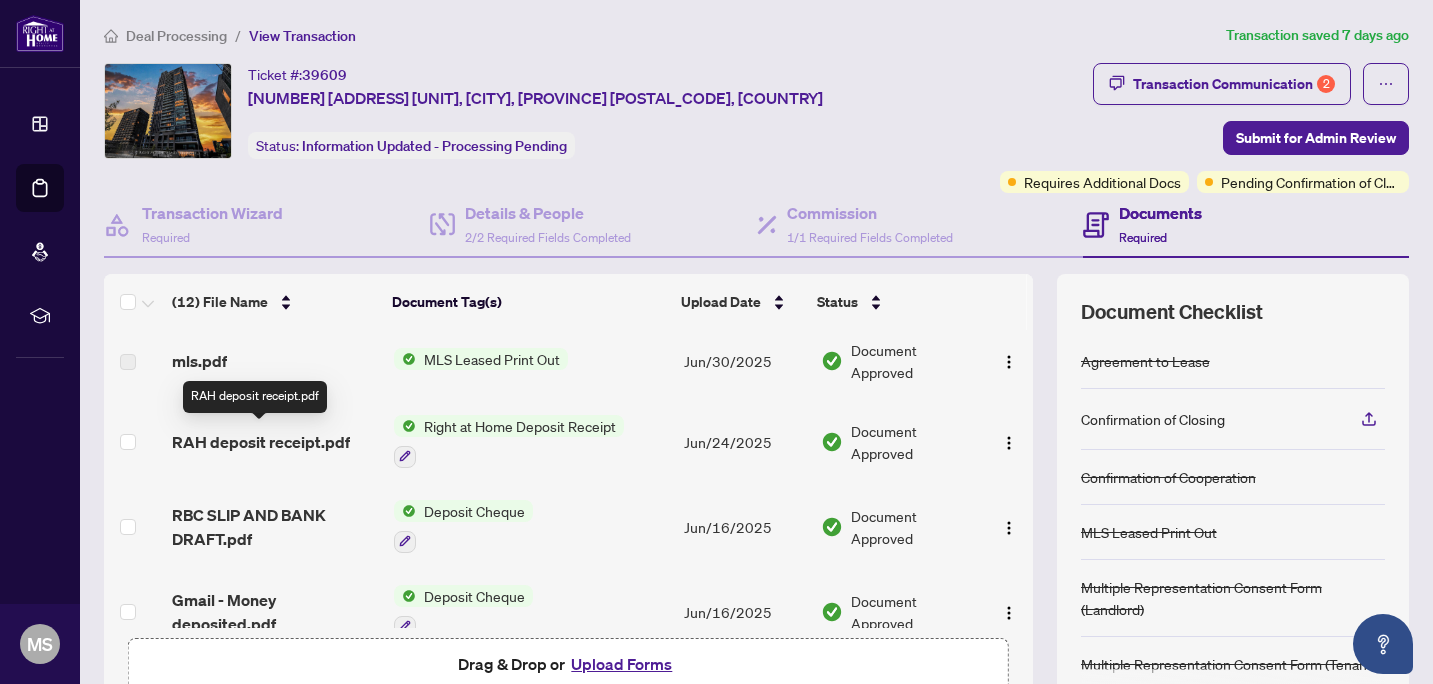 click on "RAH deposit receipt.pdf" at bounding box center (261, 442) 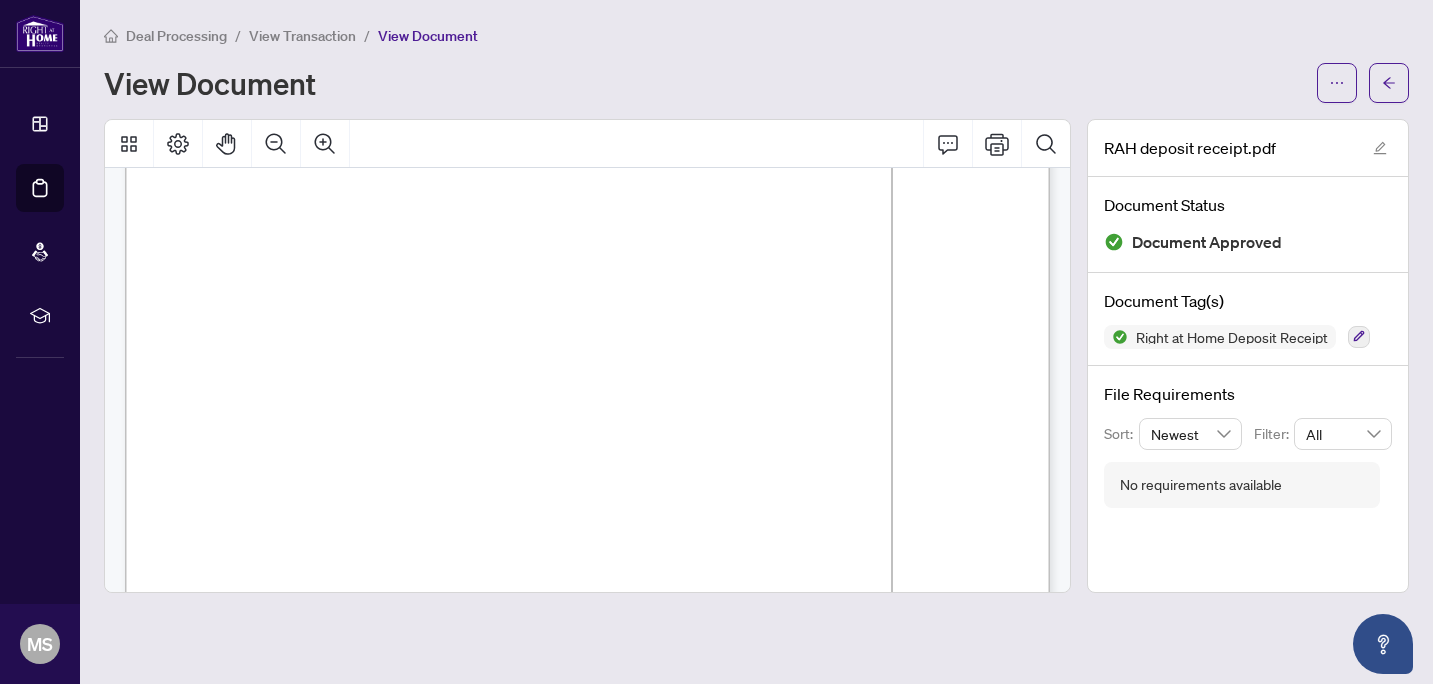 scroll, scrollTop: 0, scrollLeft: 0, axis: both 